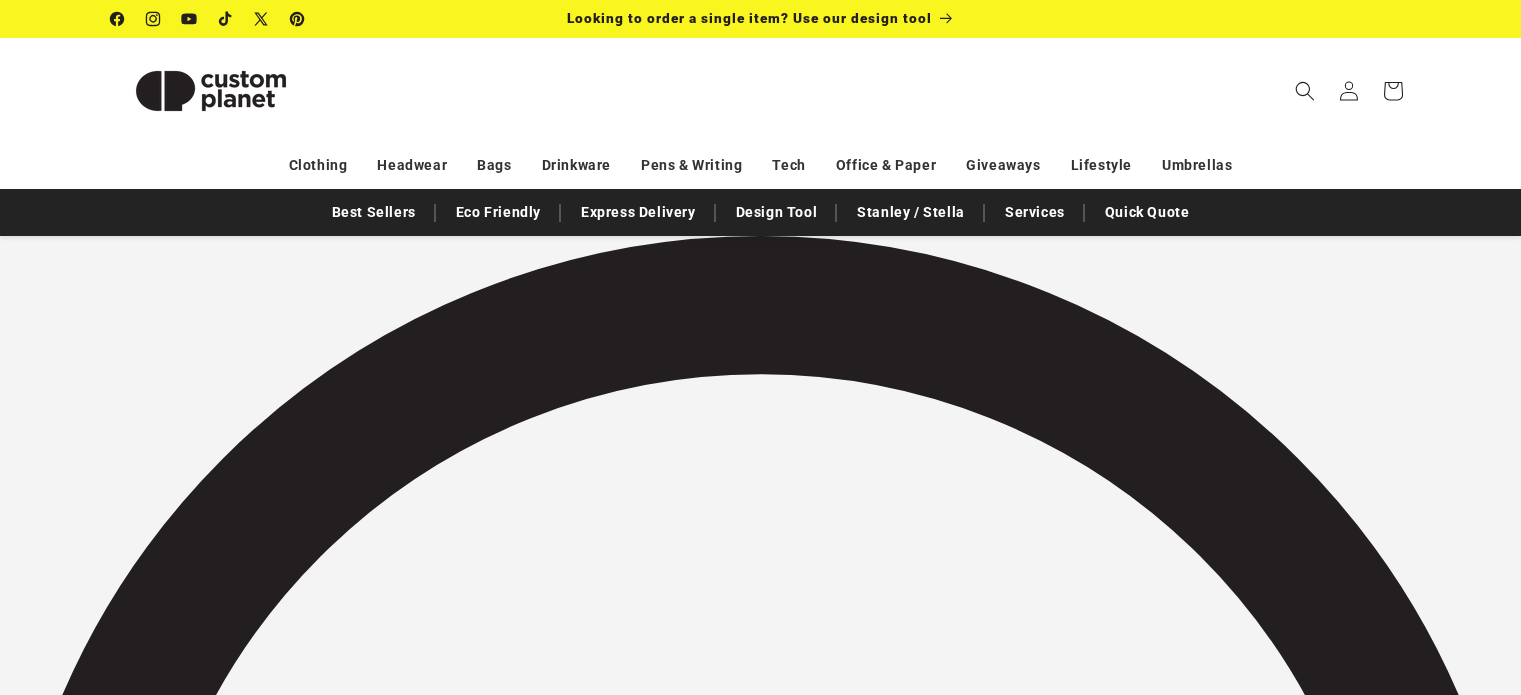 scroll, scrollTop: 0, scrollLeft: 0, axis: both 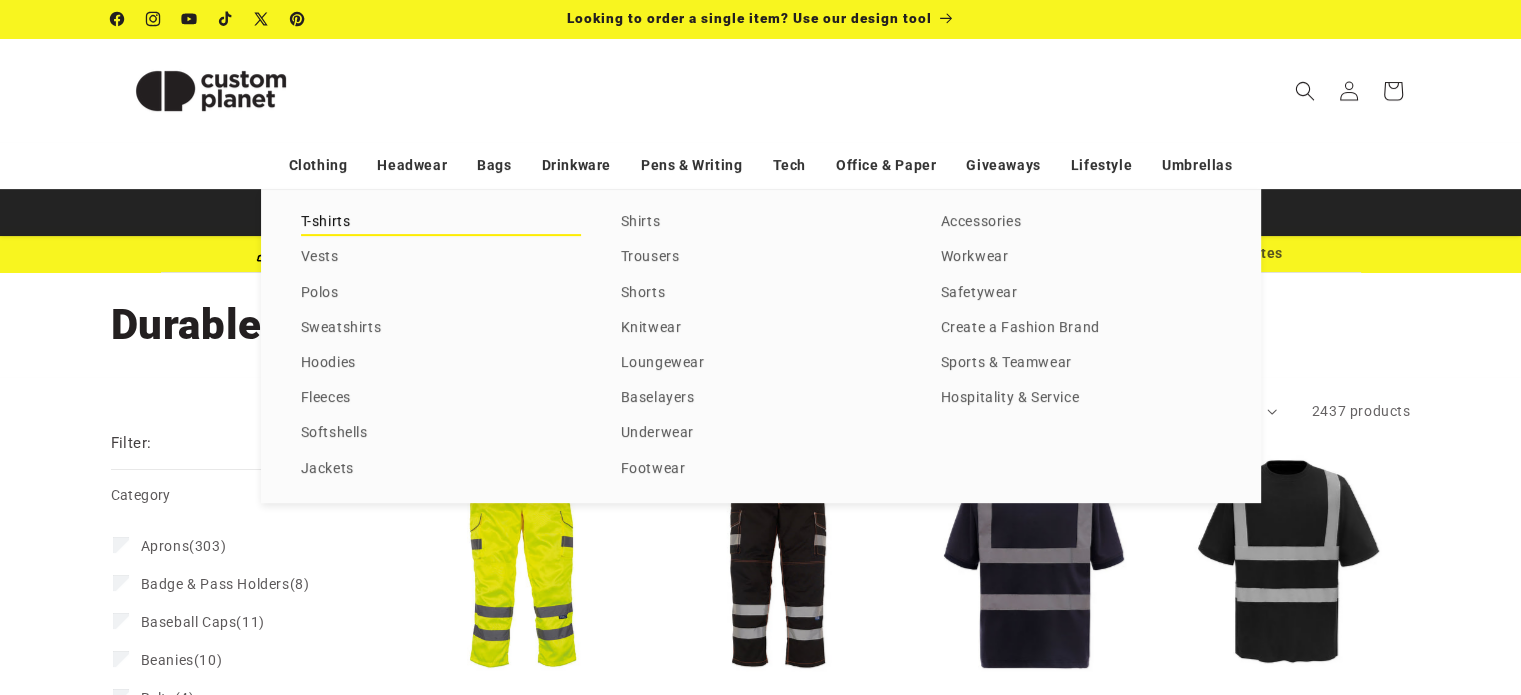 click on "T-shirts" at bounding box center [441, 222] 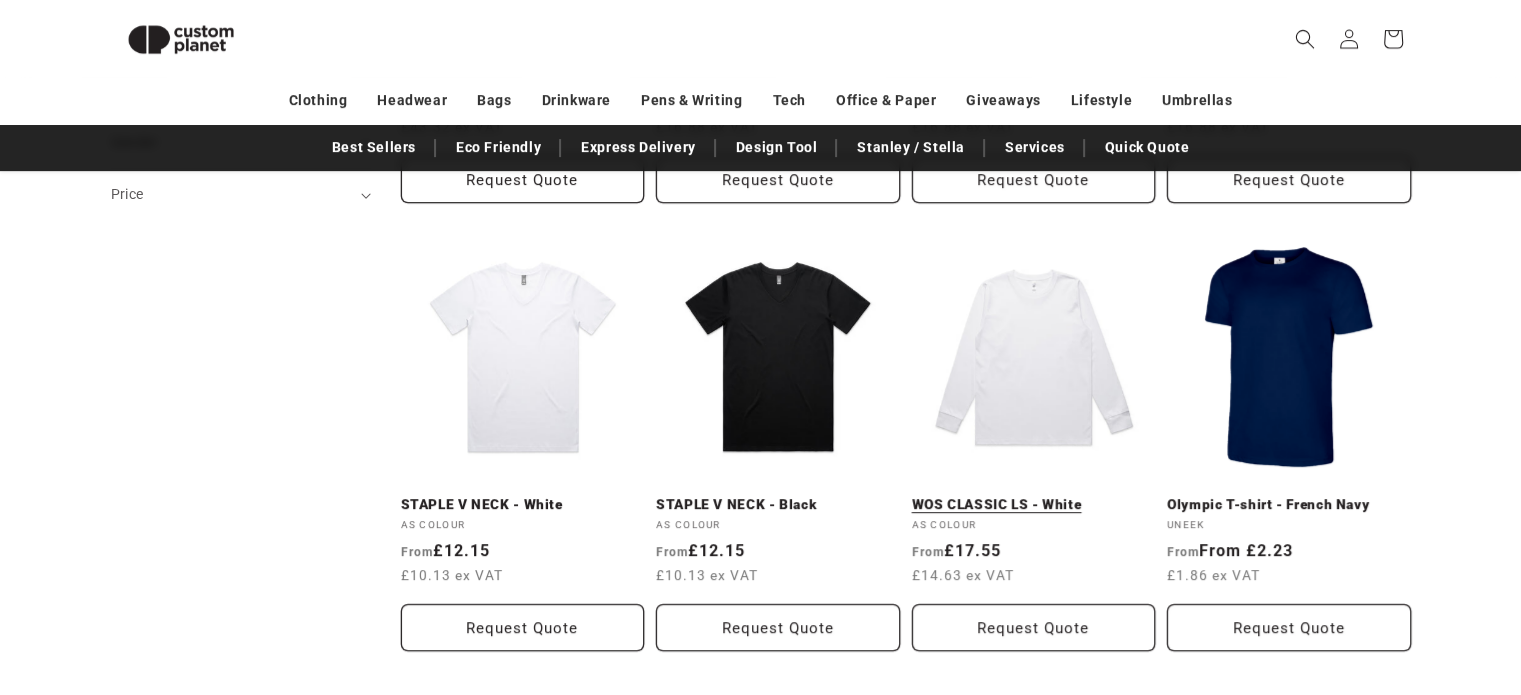 scroll, scrollTop: 672, scrollLeft: 0, axis: vertical 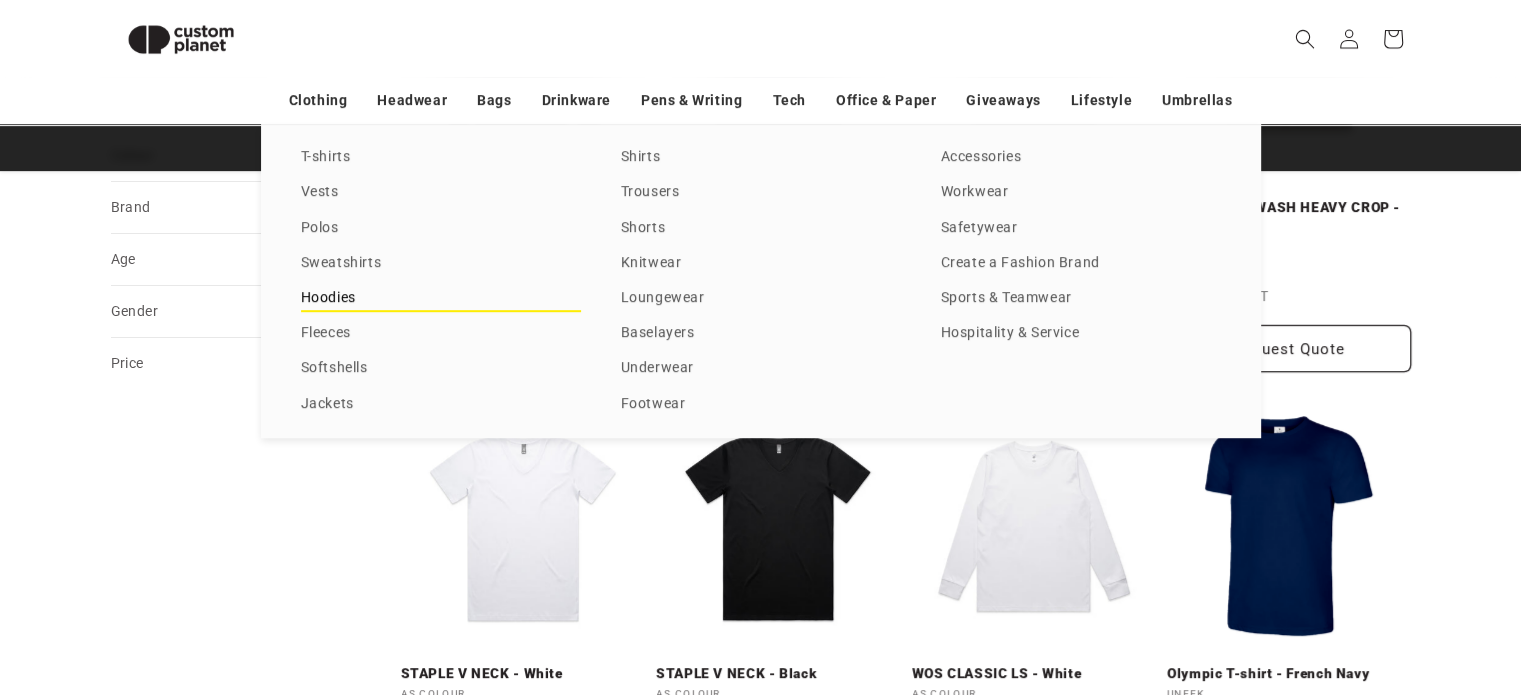 click on "Hoodies" at bounding box center [441, 298] 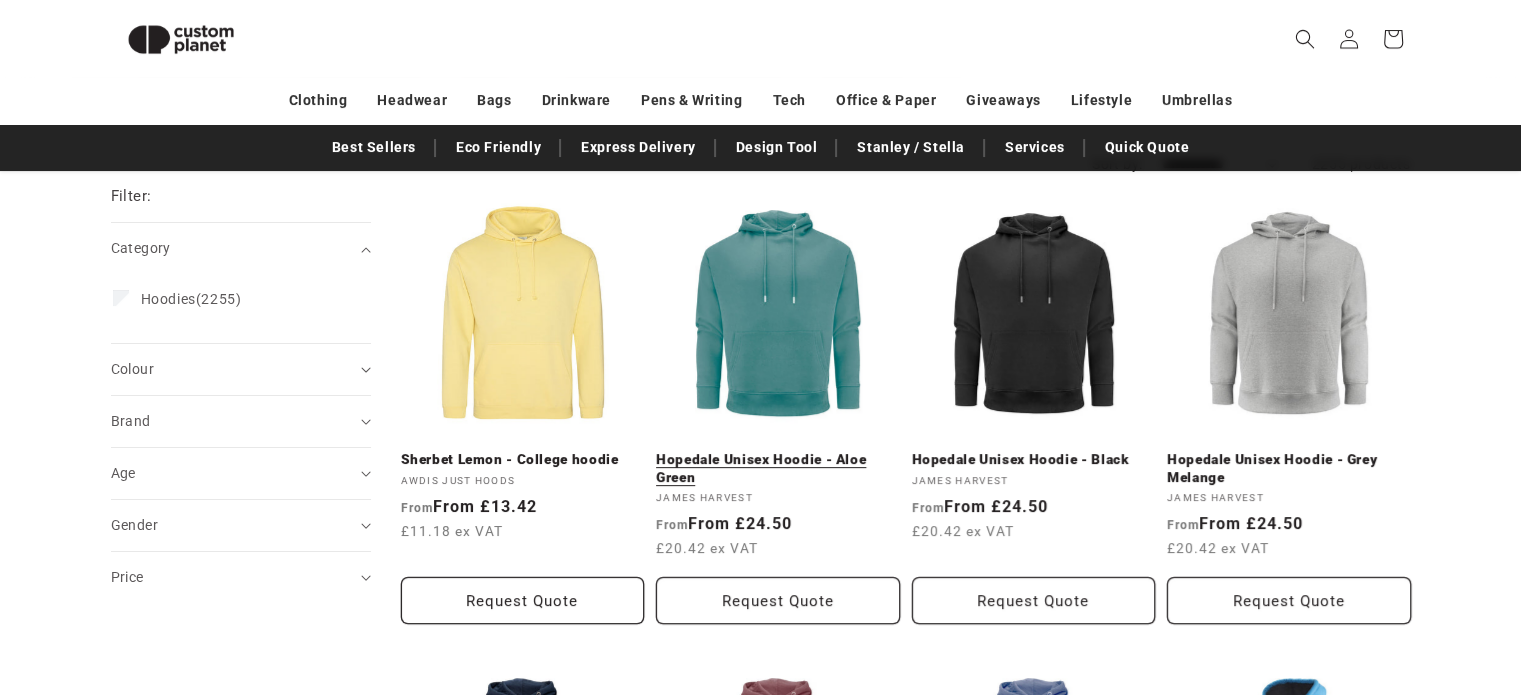 scroll, scrollTop: 172, scrollLeft: 0, axis: vertical 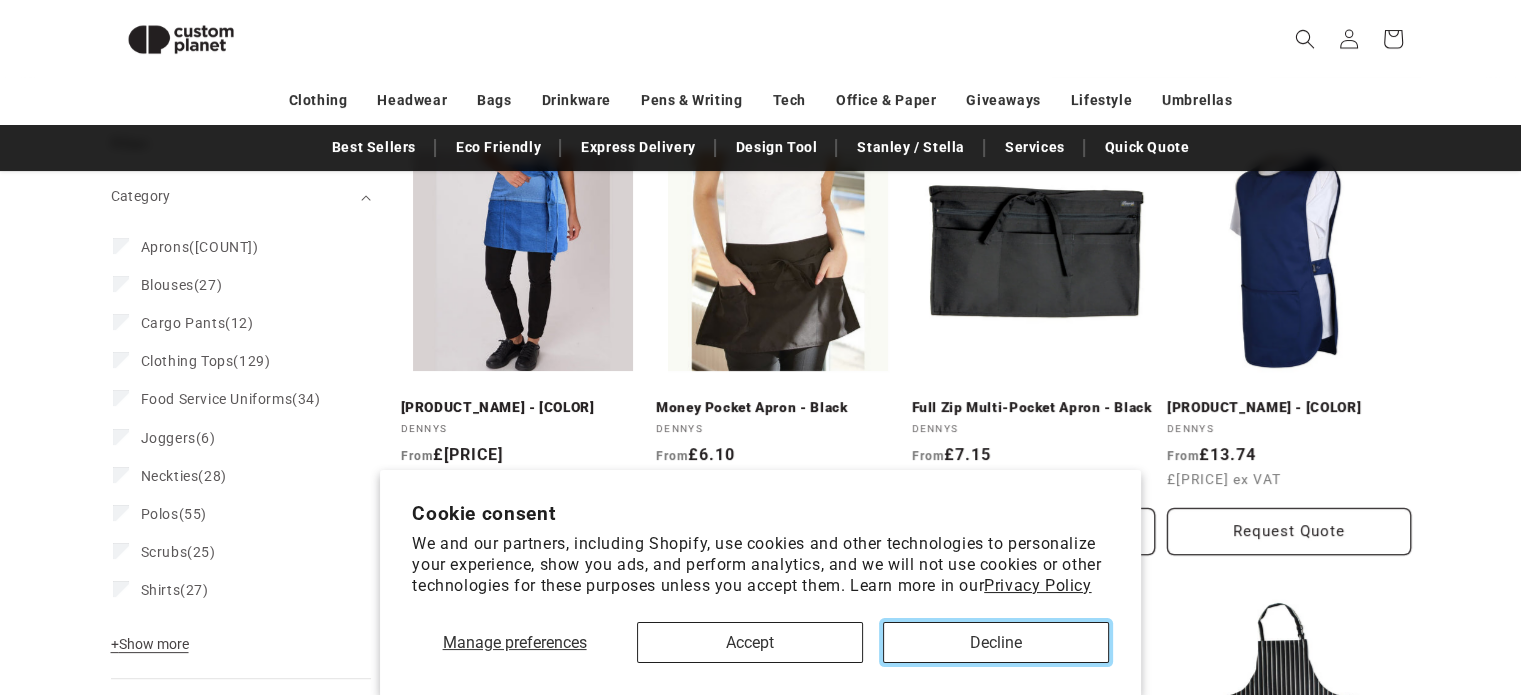 click on "Decline" at bounding box center (996, 642) 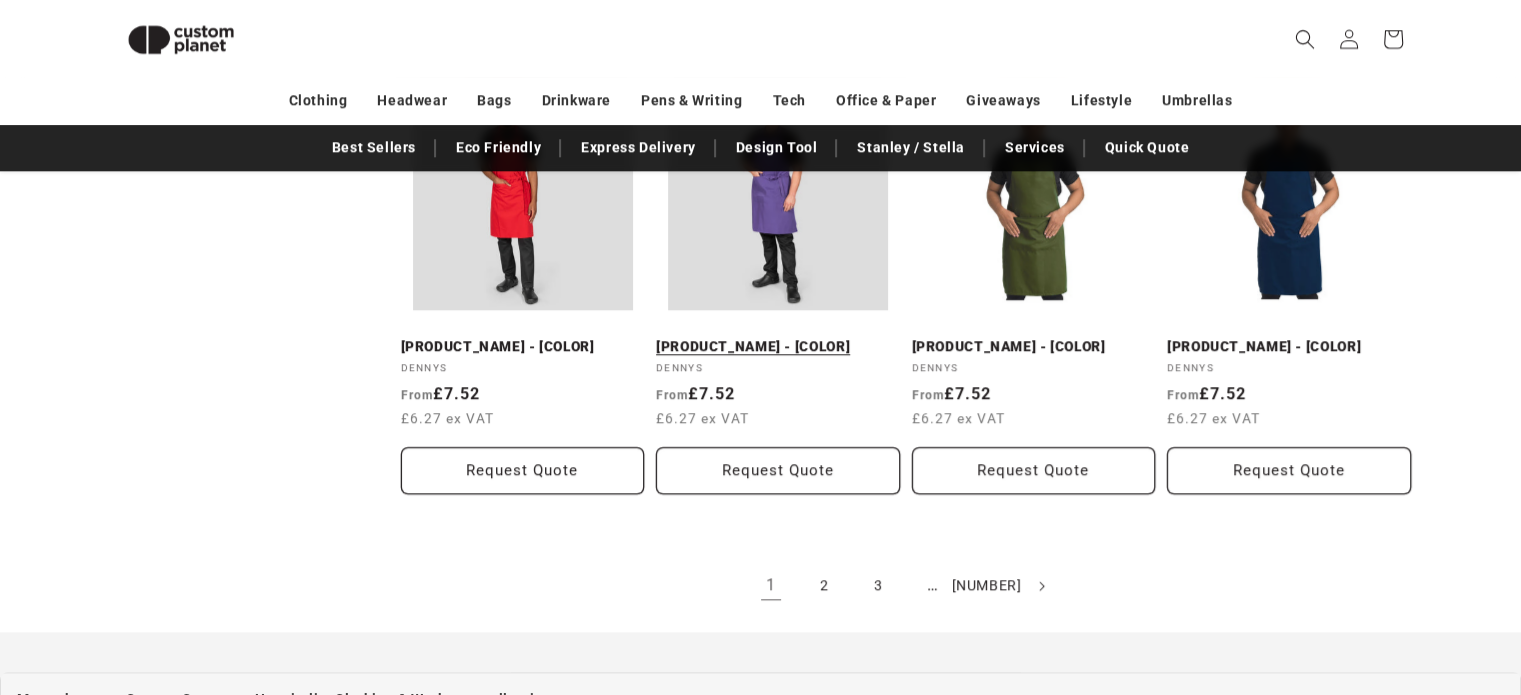 scroll, scrollTop: 2372, scrollLeft: 0, axis: vertical 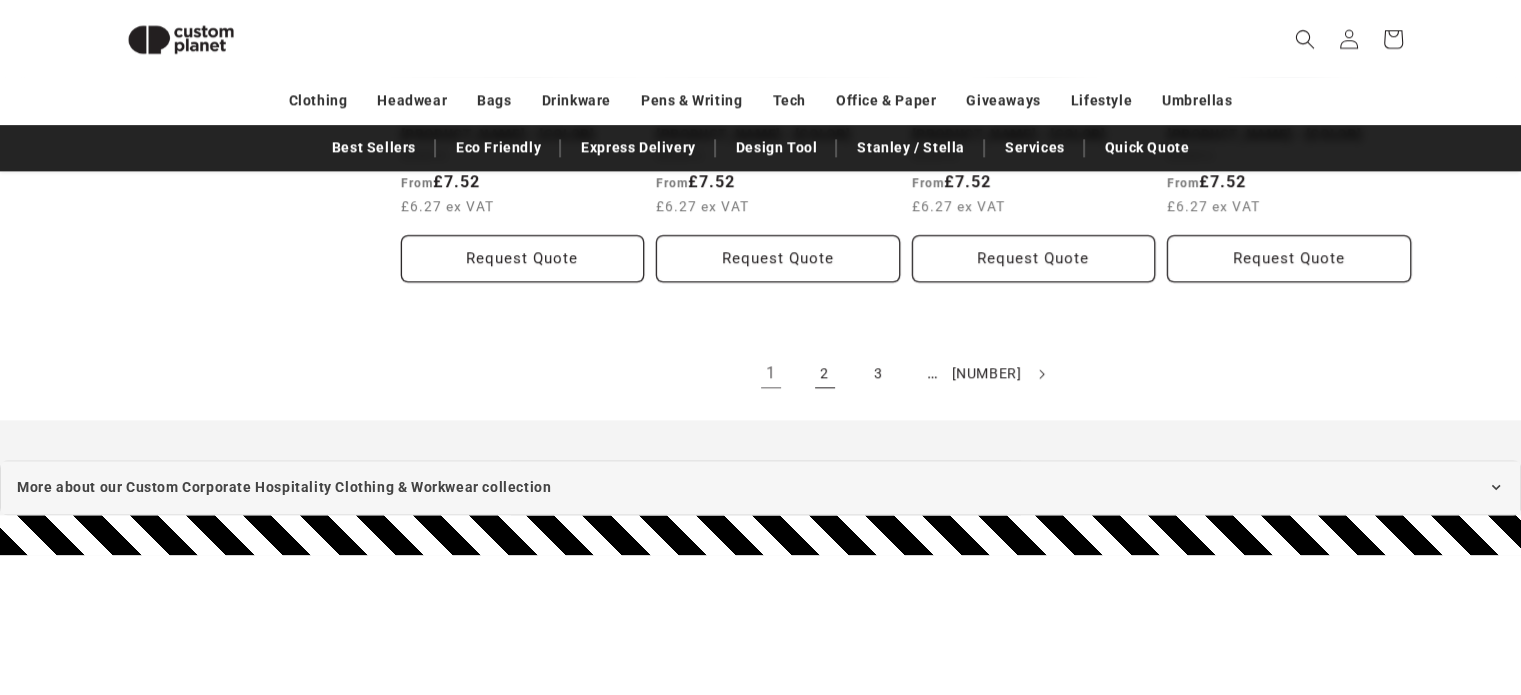 click on "2" at bounding box center (825, 374) 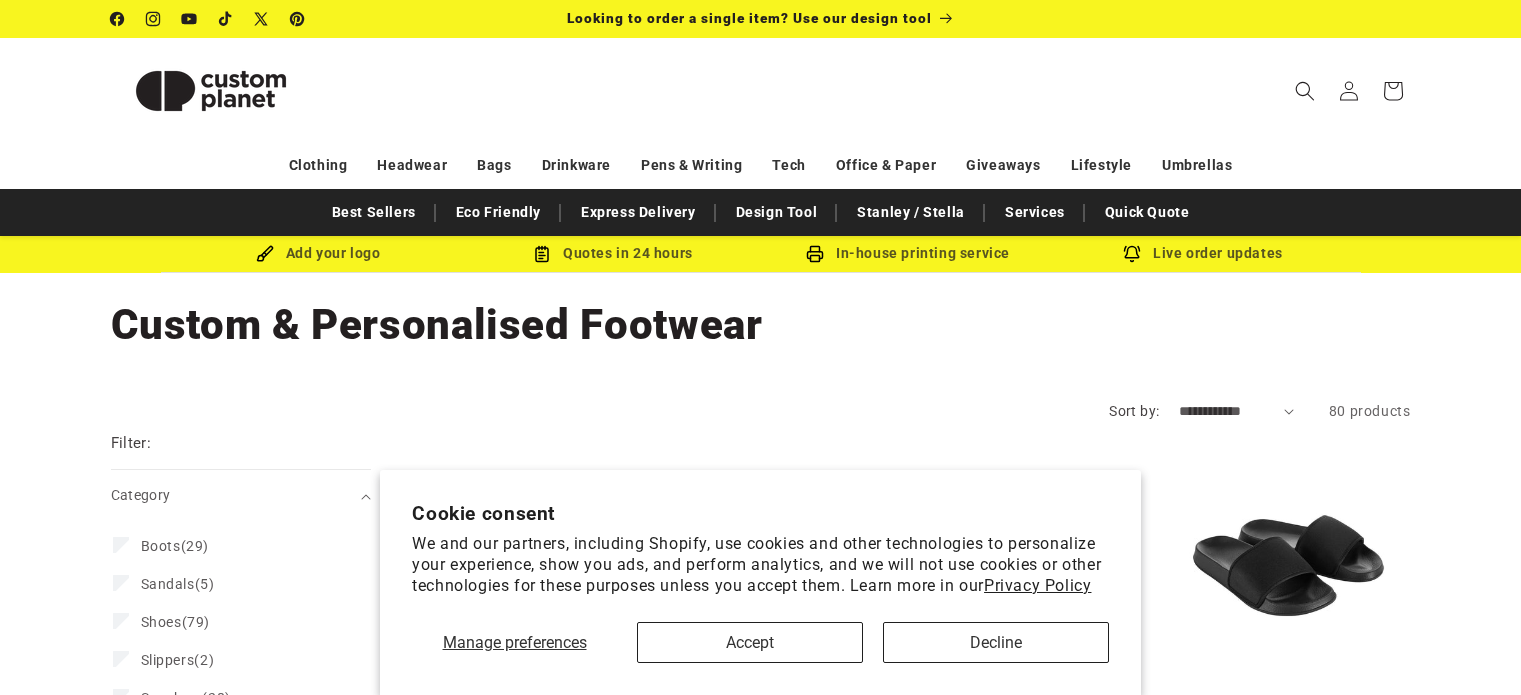 scroll, scrollTop: 0, scrollLeft: 0, axis: both 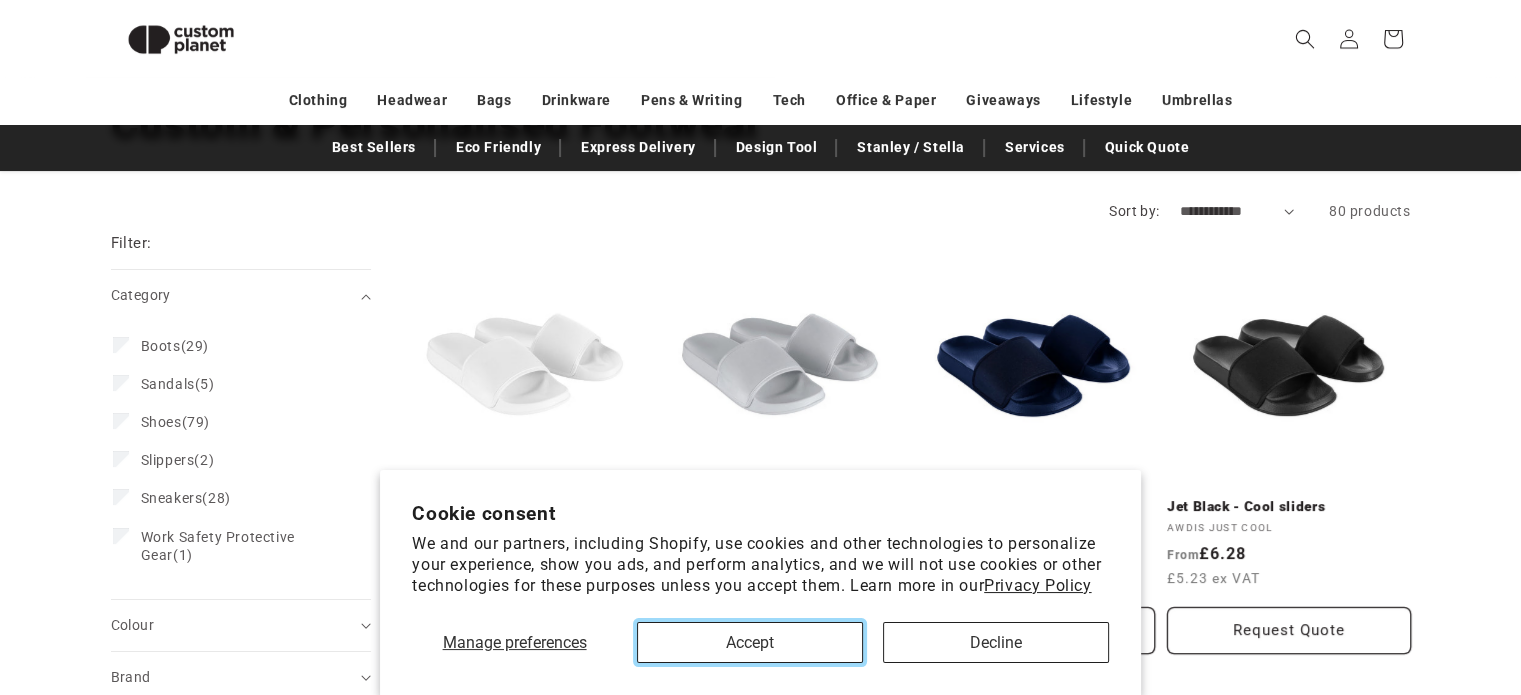 click on "Accept" at bounding box center (750, 642) 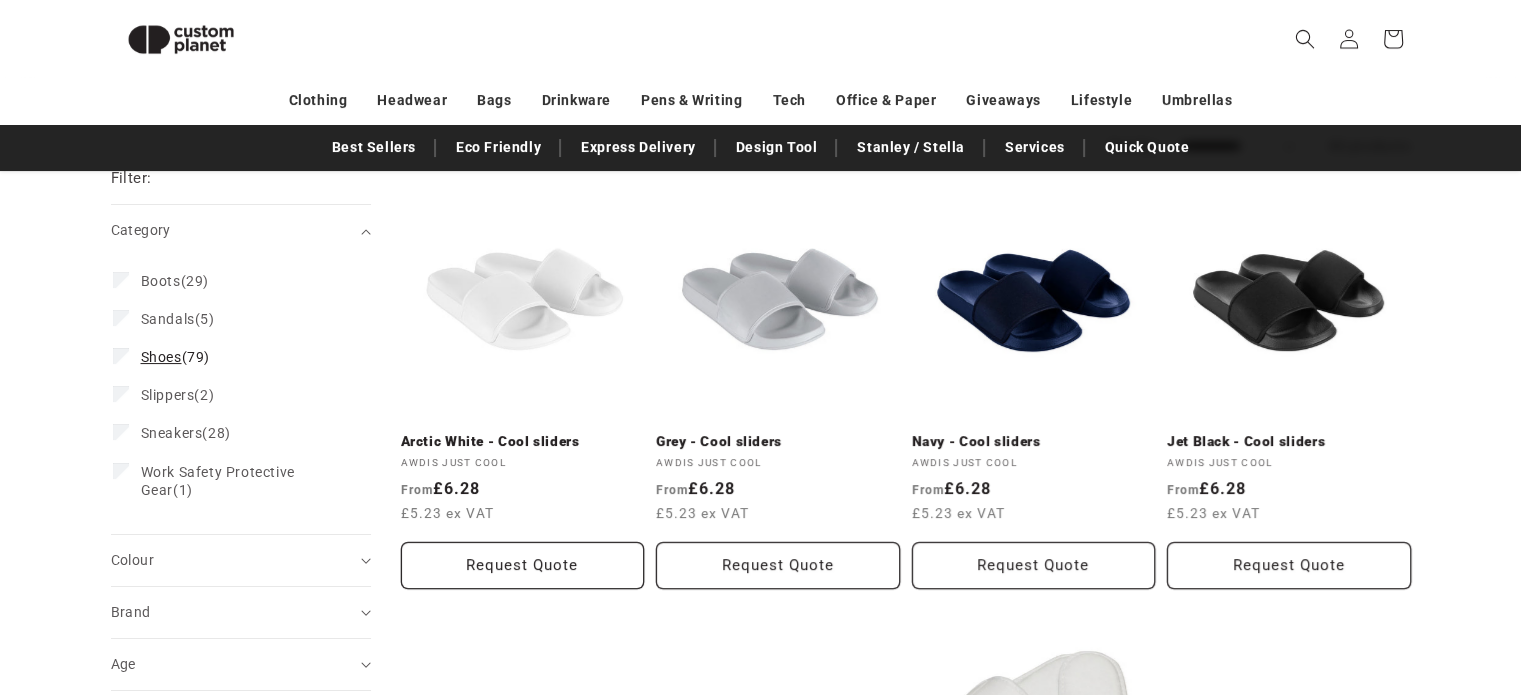 scroll, scrollTop: 273, scrollLeft: 0, axis: vertical 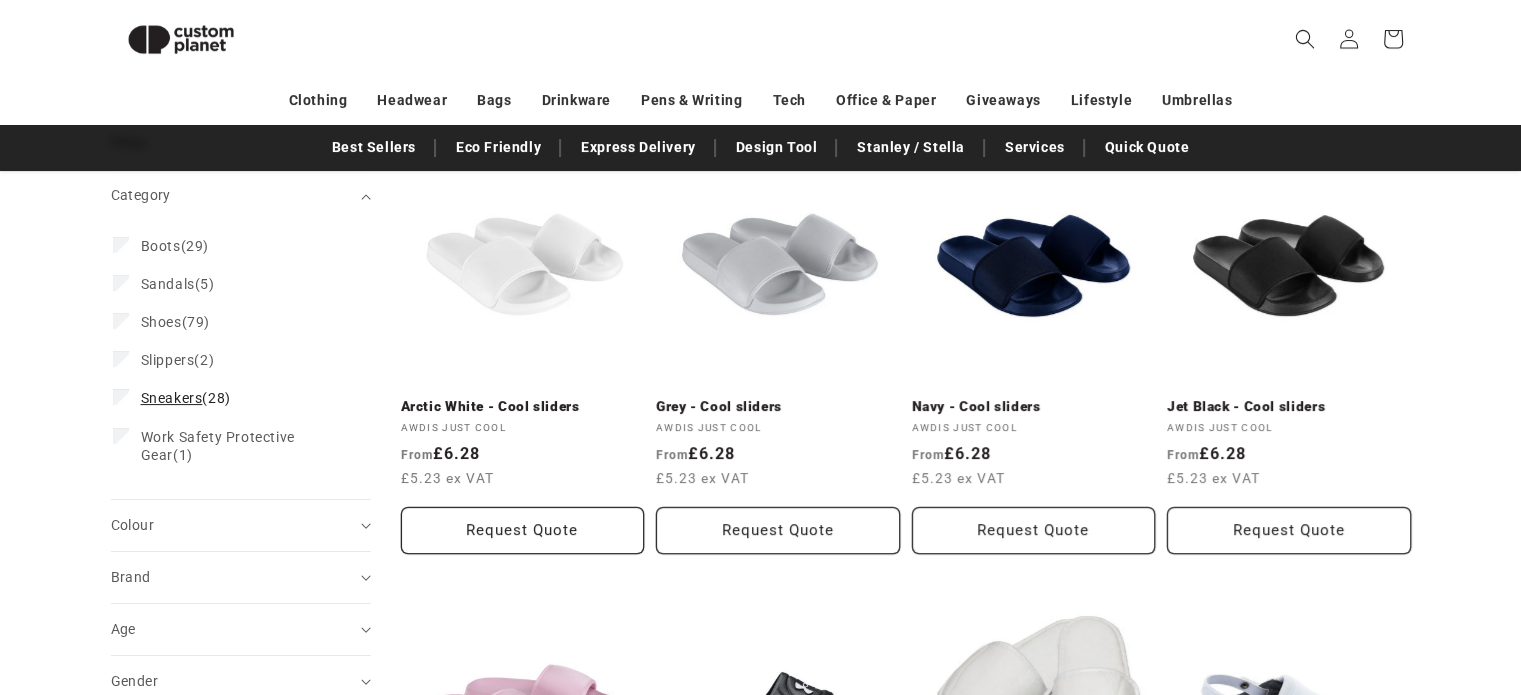 click on "Sneakers" at bounding box center [172, 398] 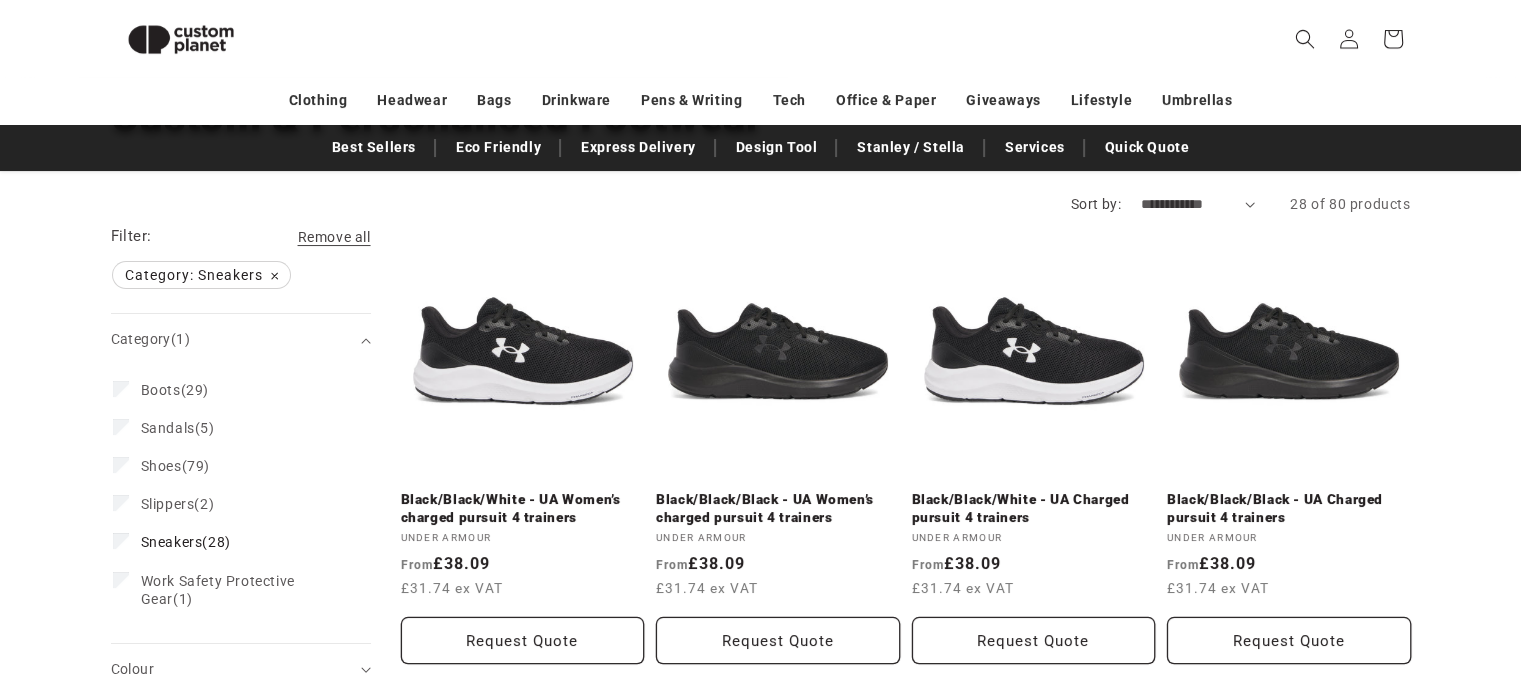 scroll, scrollTop: 0, scrollLeft: 0, axis: both 